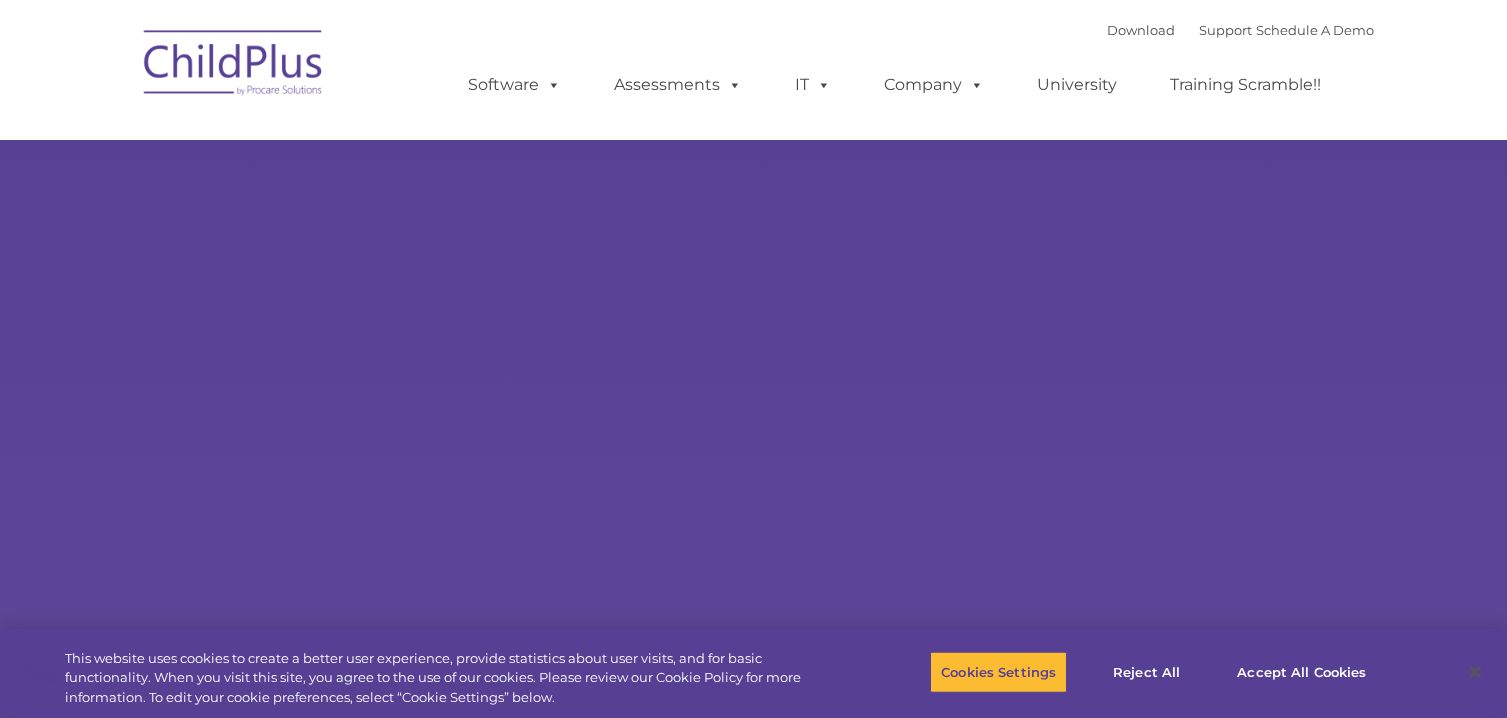 scroll, scrollTop: 0, scrollLeft: 0, axis: both 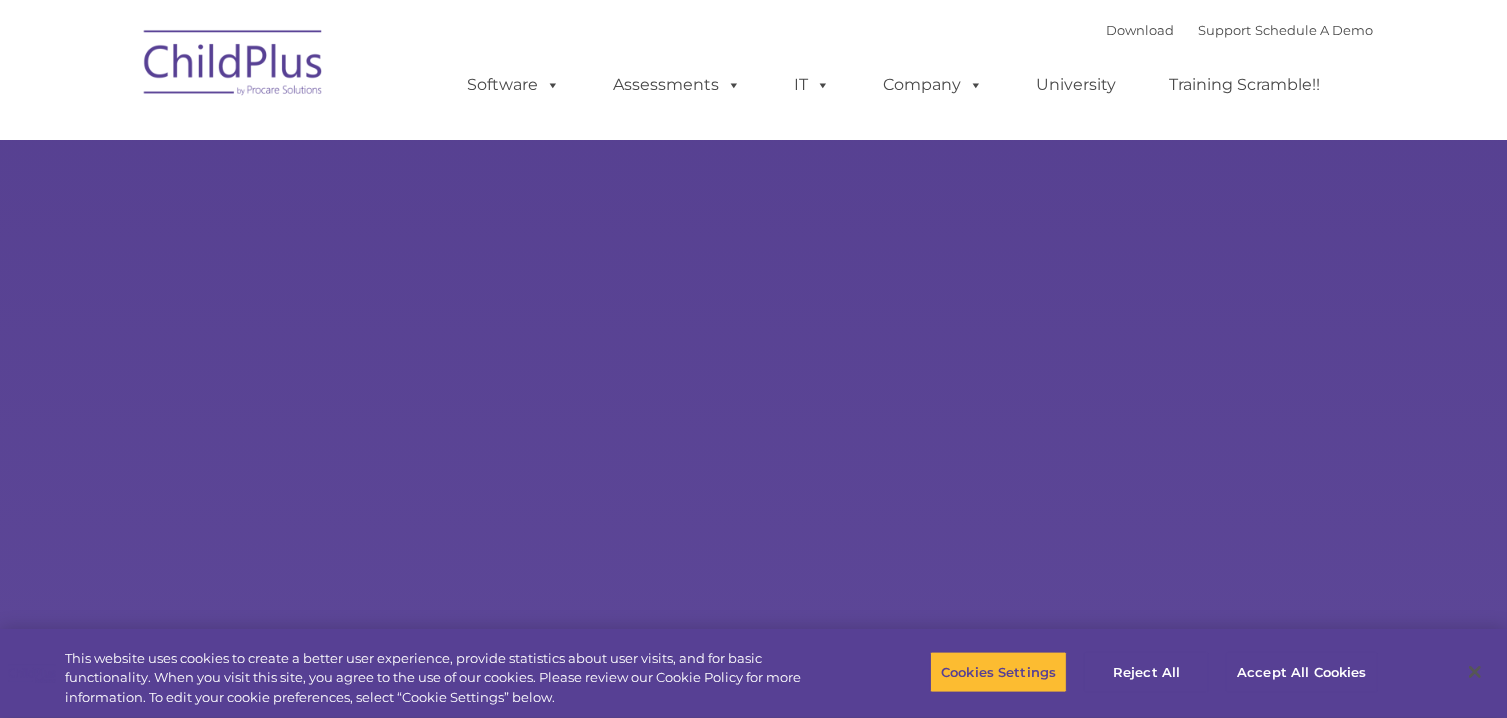select on "MEDIUM" 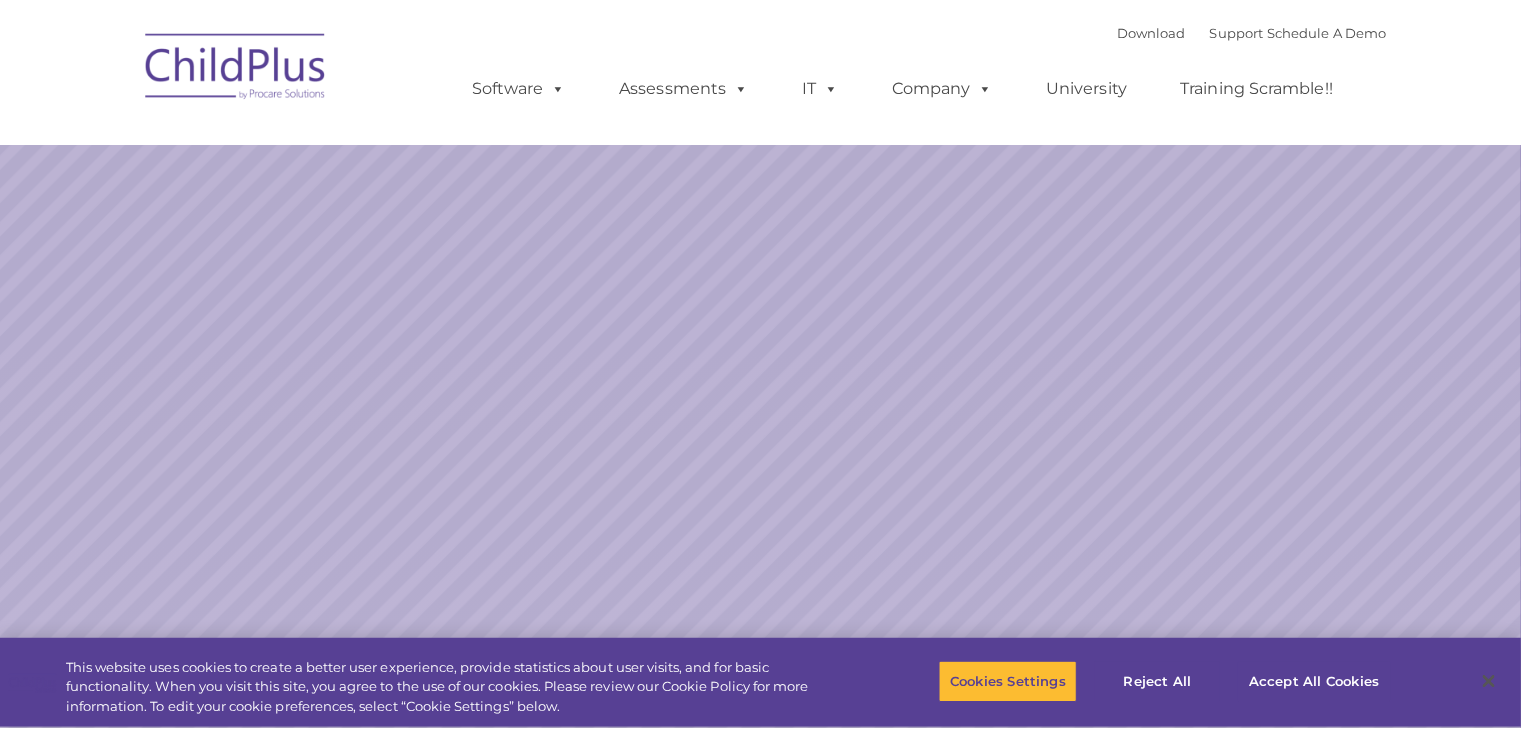 scroll, scrollTop: 0, scrollLeft: 0, axis: both 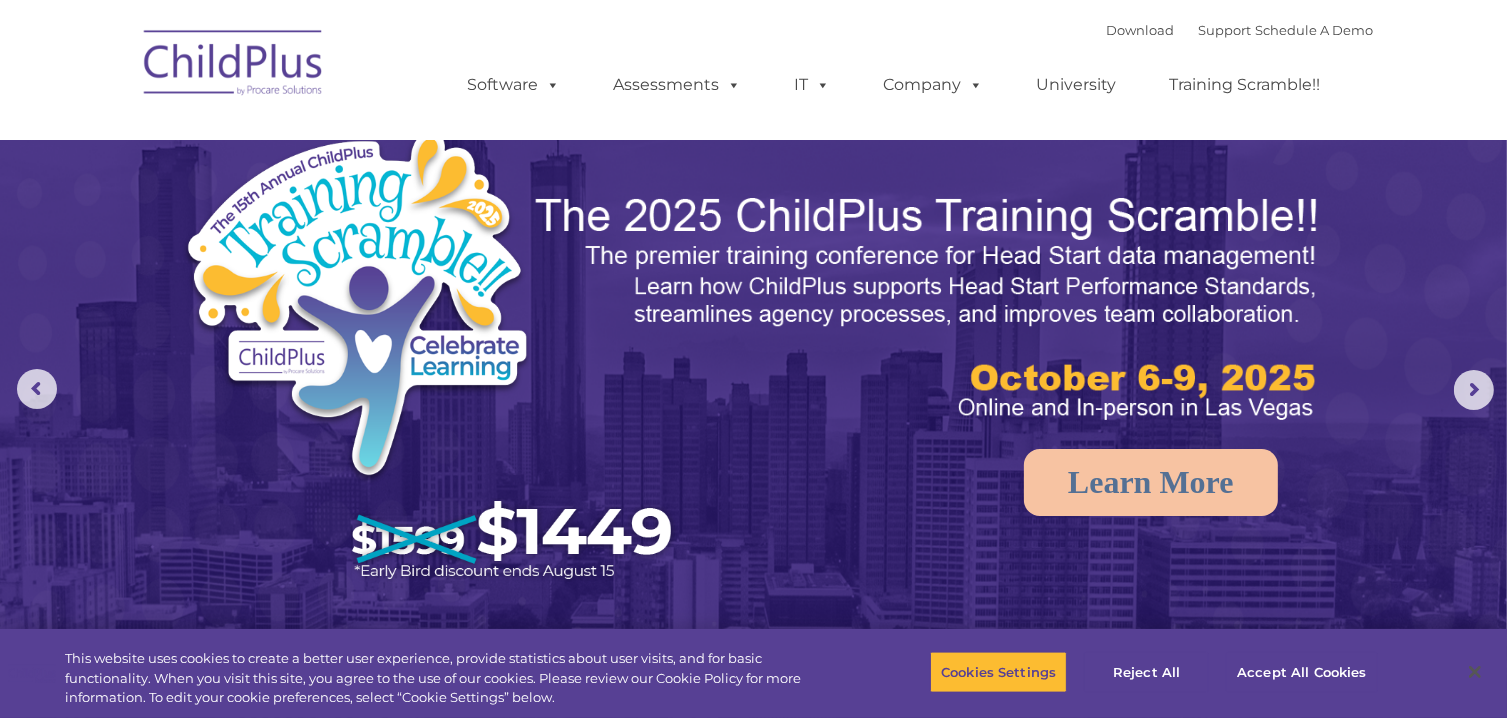 click on "Download          Support      |     Schedule A Demo

MENU MENU Software
ChildPlus:  The original and most widely-used Head Start data management system with over 35 years of experience providing software, service, and support.
Learn More
Features
Schedule A Demo
Getting Started
Assessments
DRDP ©  in ChildPlus:
Learn More
DRDP Reports
Book a Discovery Call
Attend a Group Demo
DRDP FAQ" at bounding box center [753, 70] 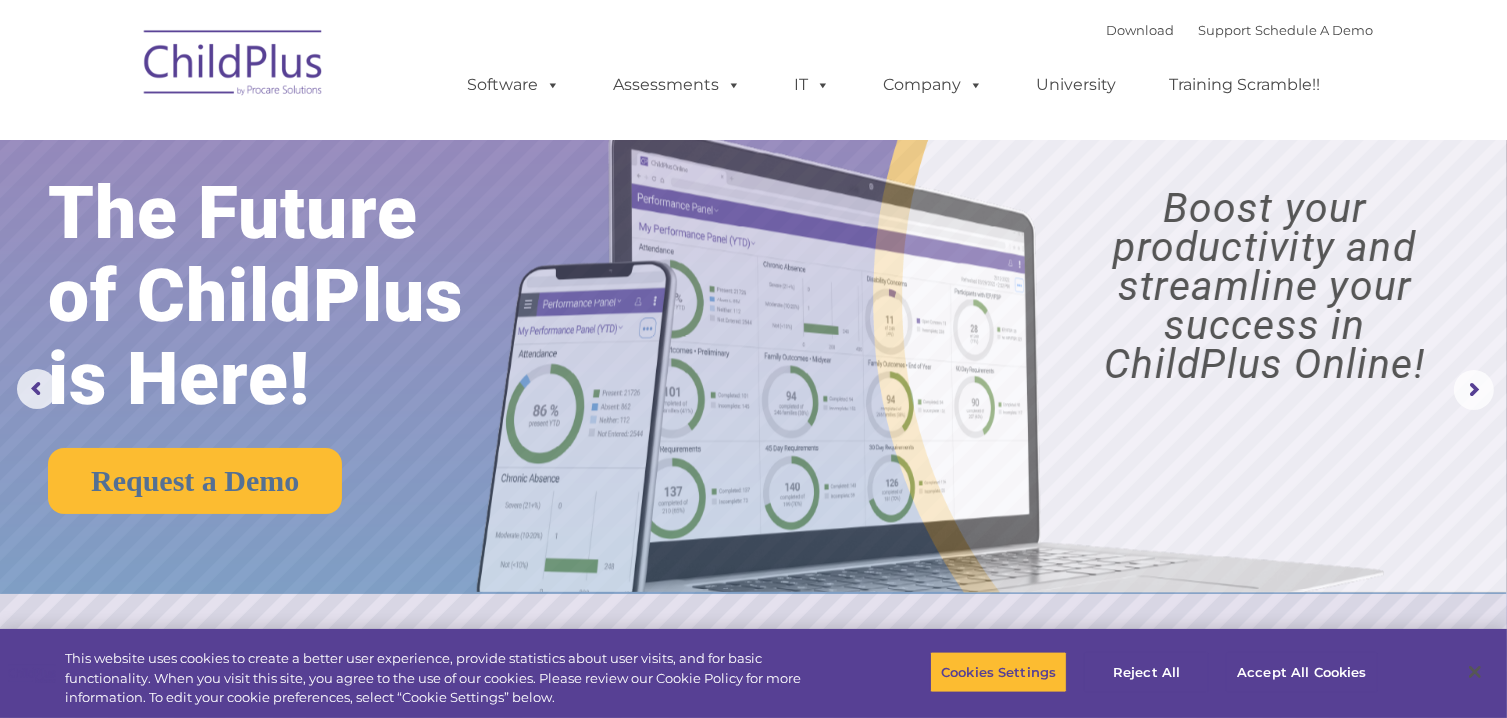 click at bounding box center (926, 336) 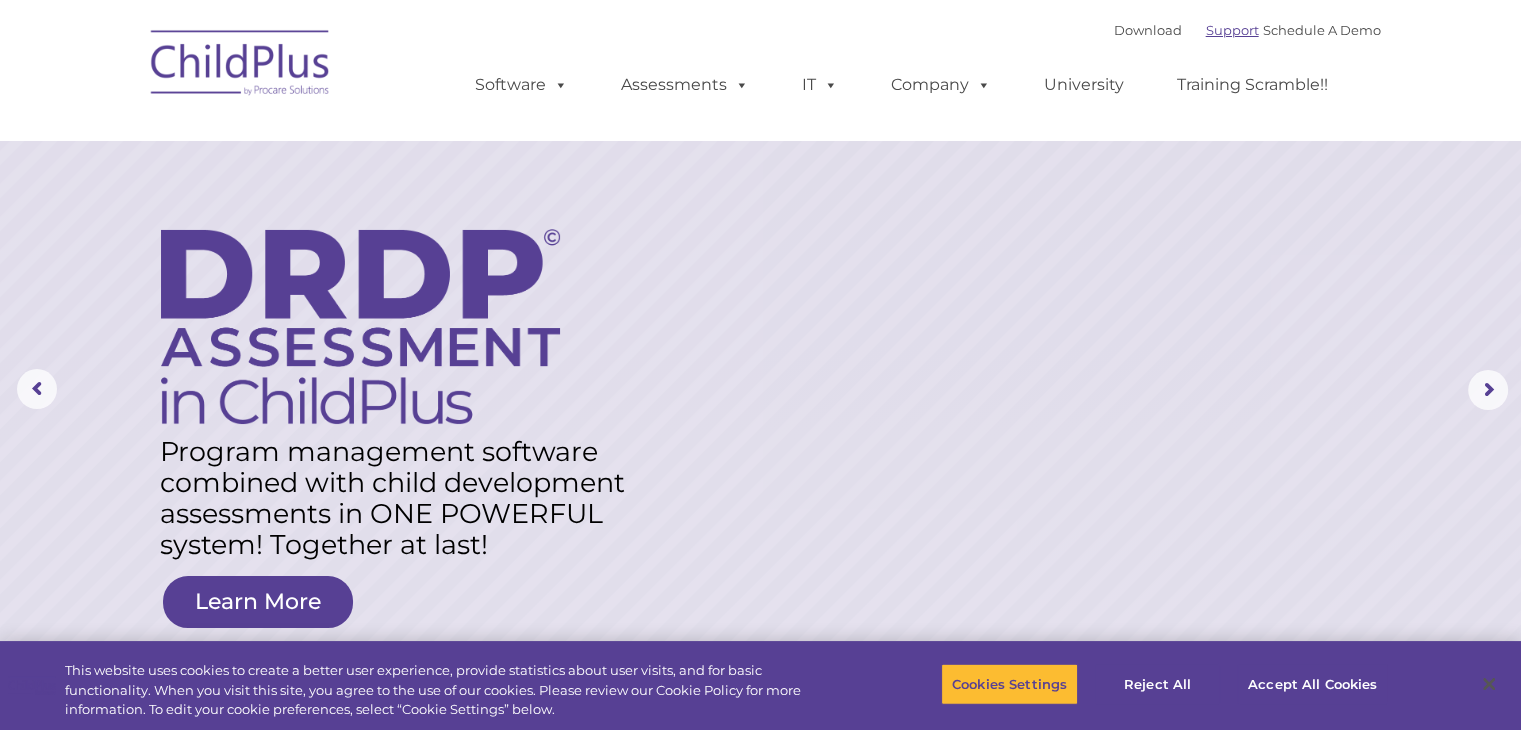 click on "Support" at bounding box center [1232, 30] 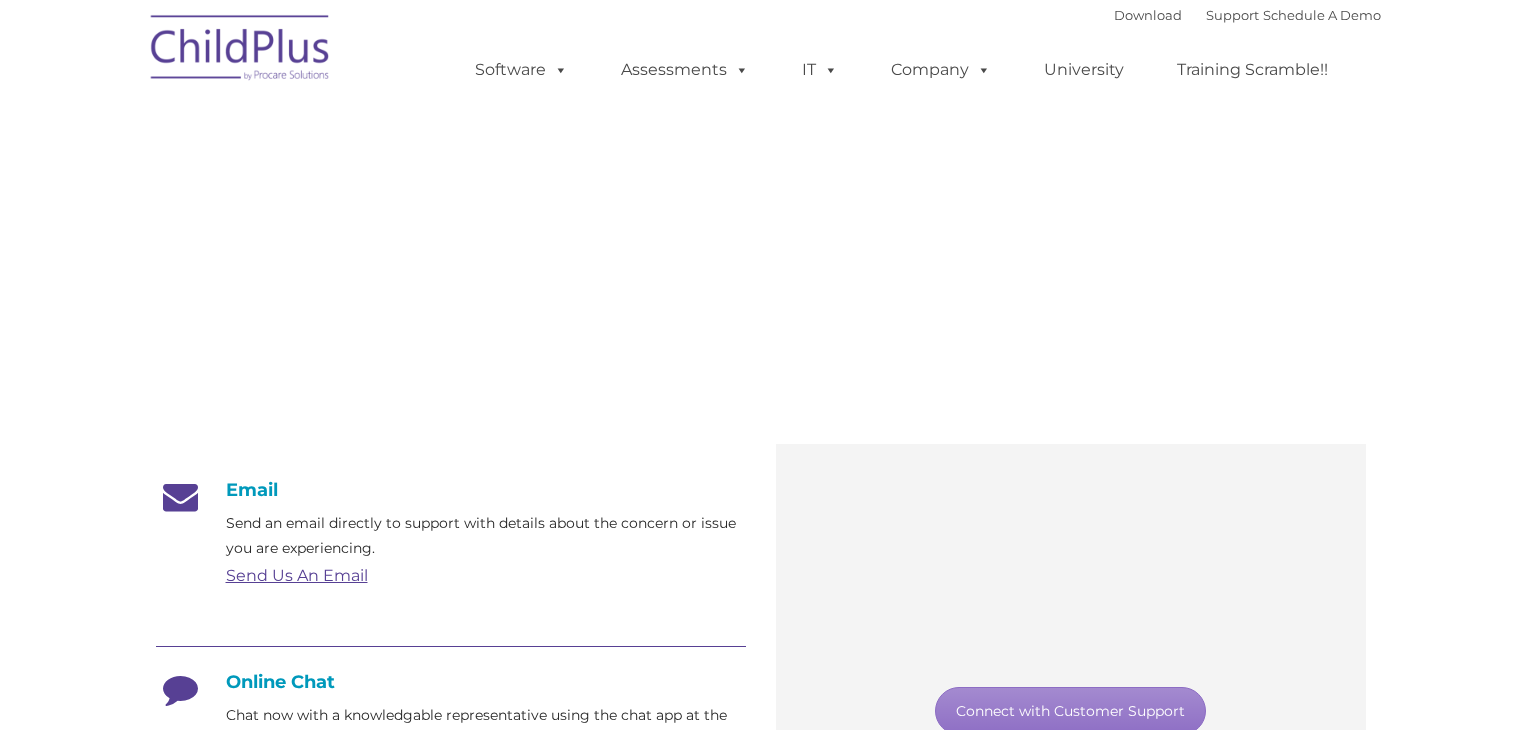 scroll, scrollTop: 0, scrollLeft: 0, axis: both 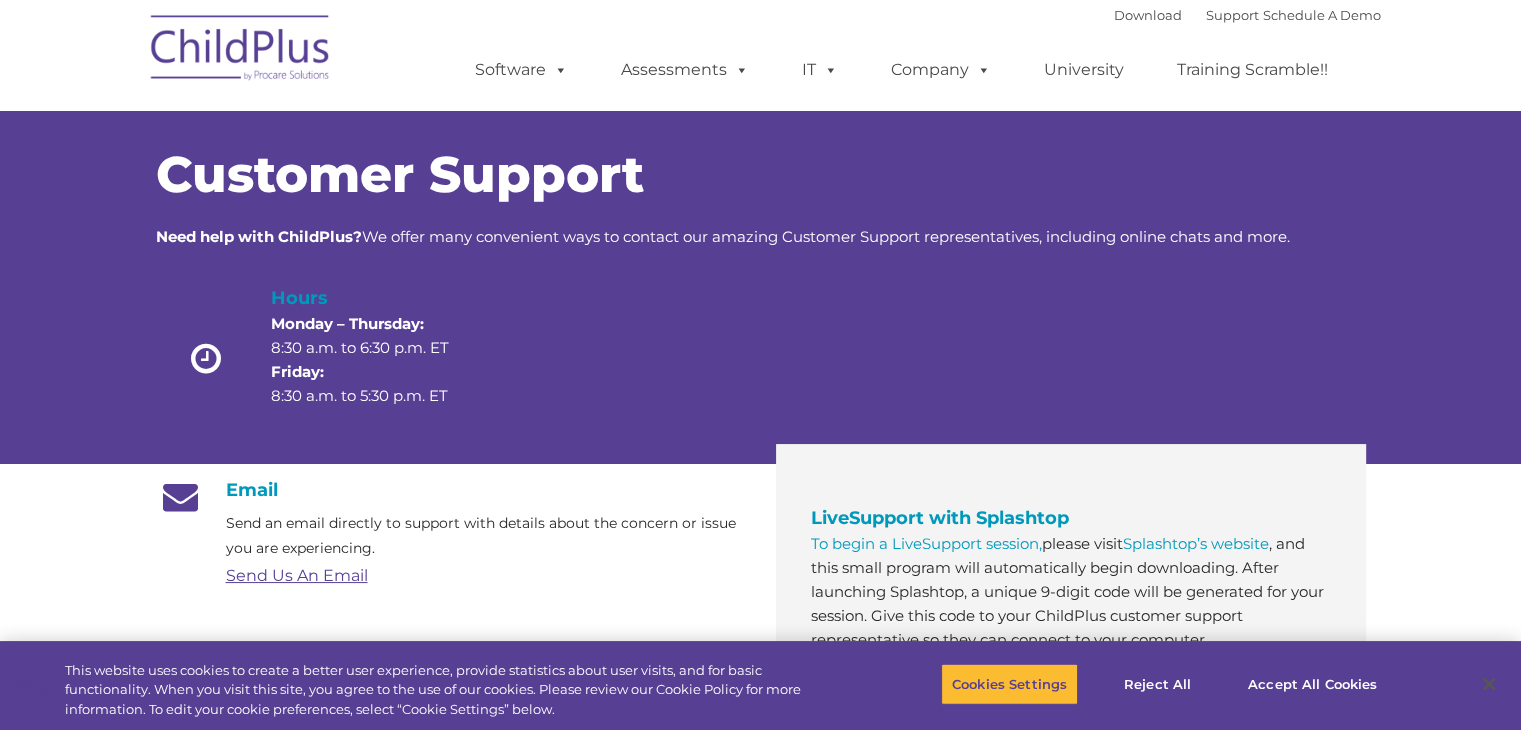 click on "Download          Support      |     Schedule A Demo
" at bounding box center (1247, 15) 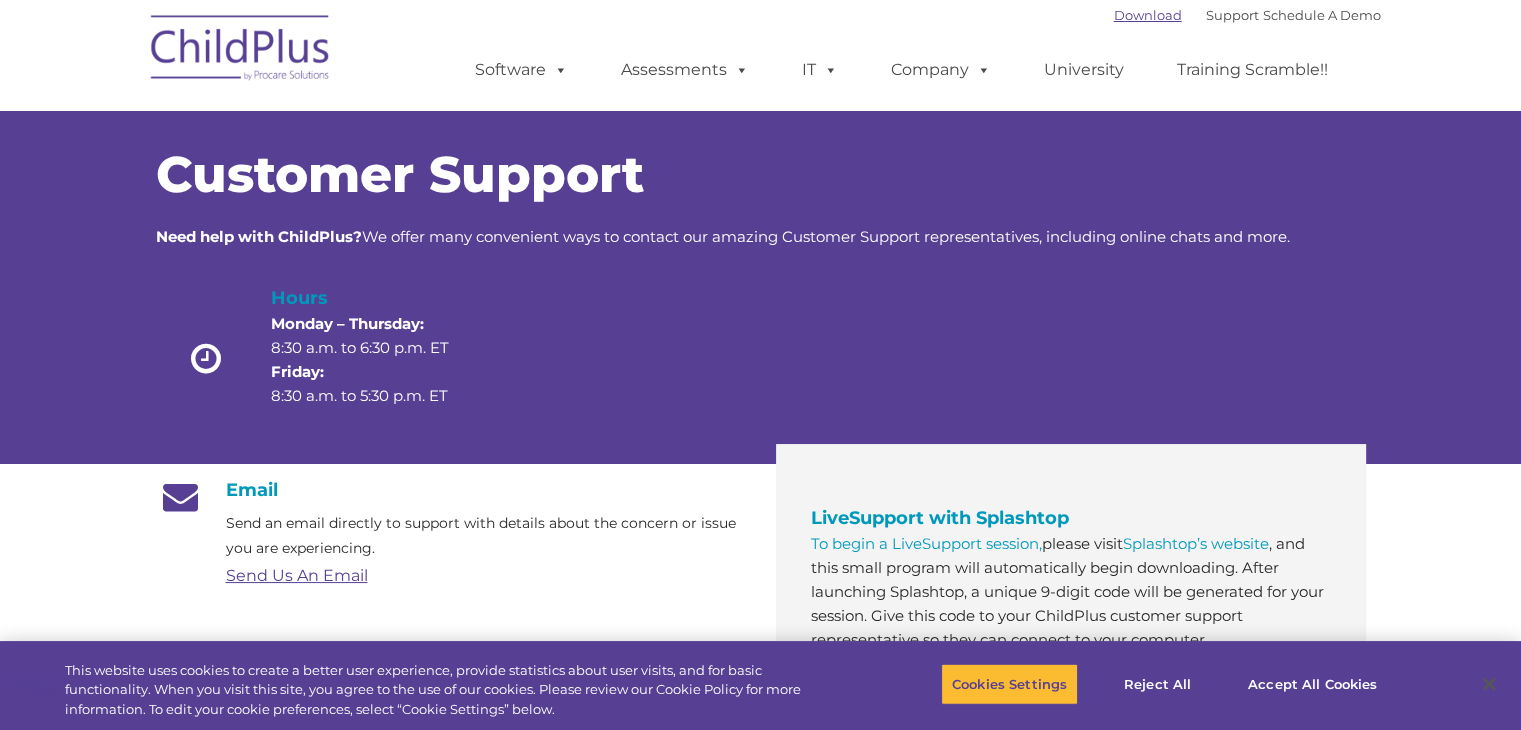 click on "Download" at bounding box center [1148, 15] 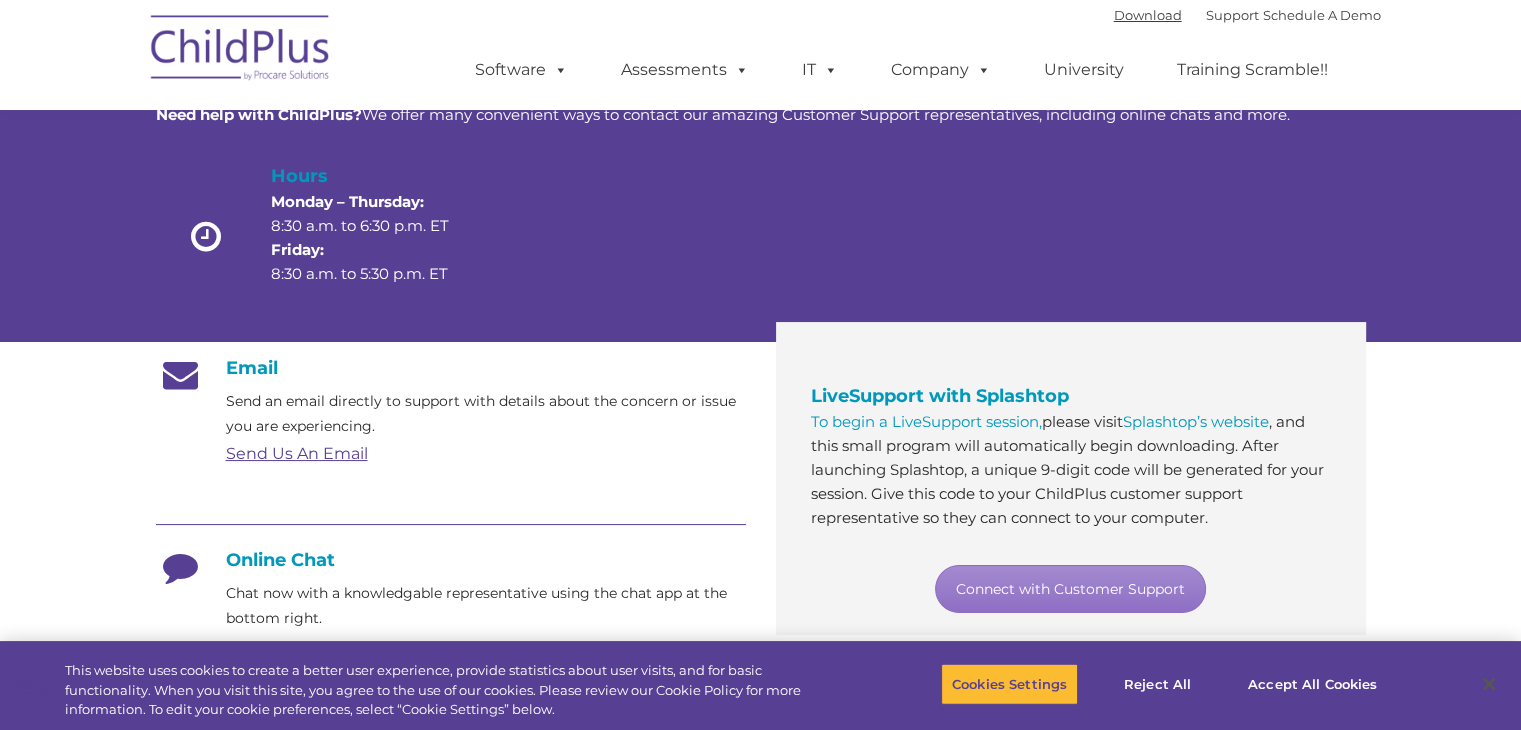 scroll, scrollTop: 0, scrollLeft: 0, axis: both 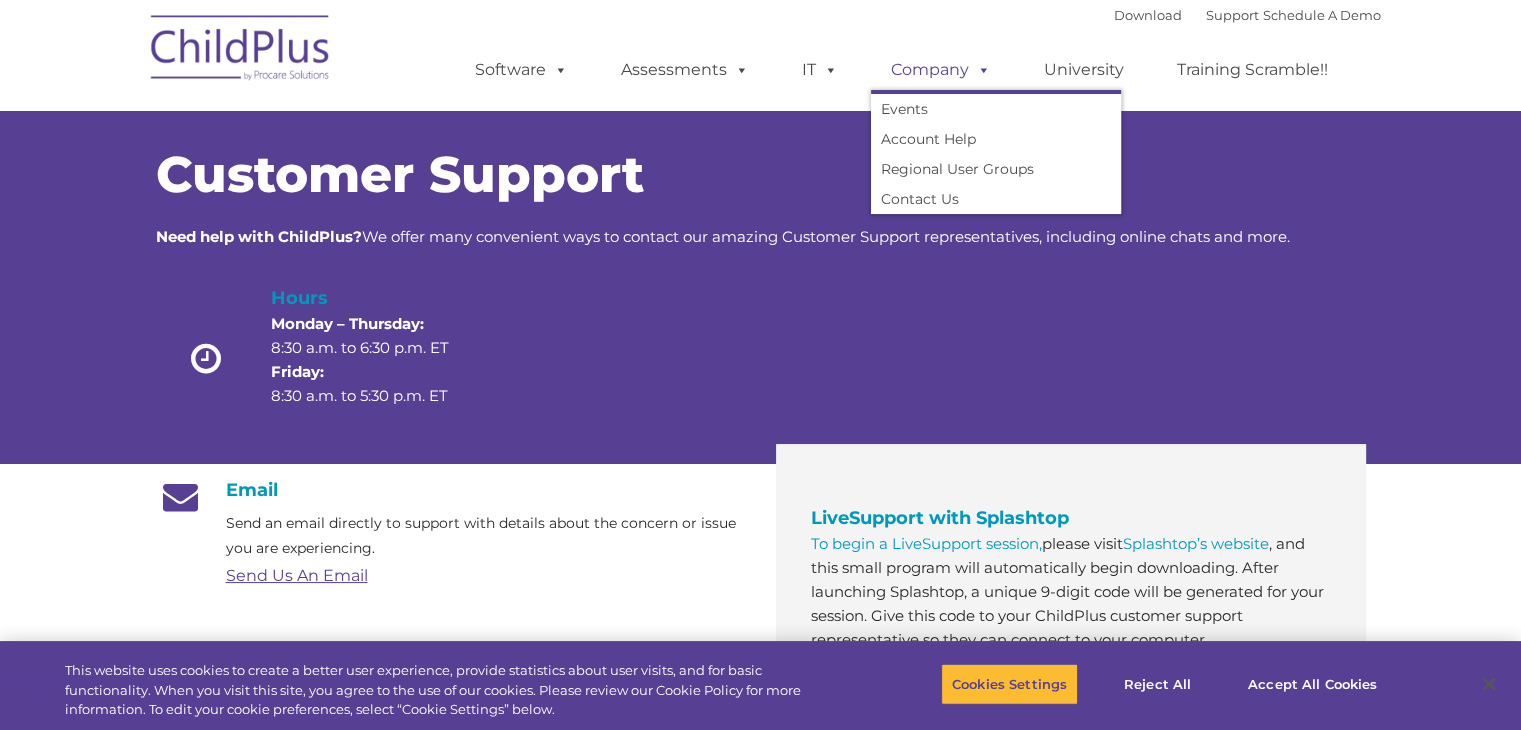 click on "Company" at bounding box center (941, 70) 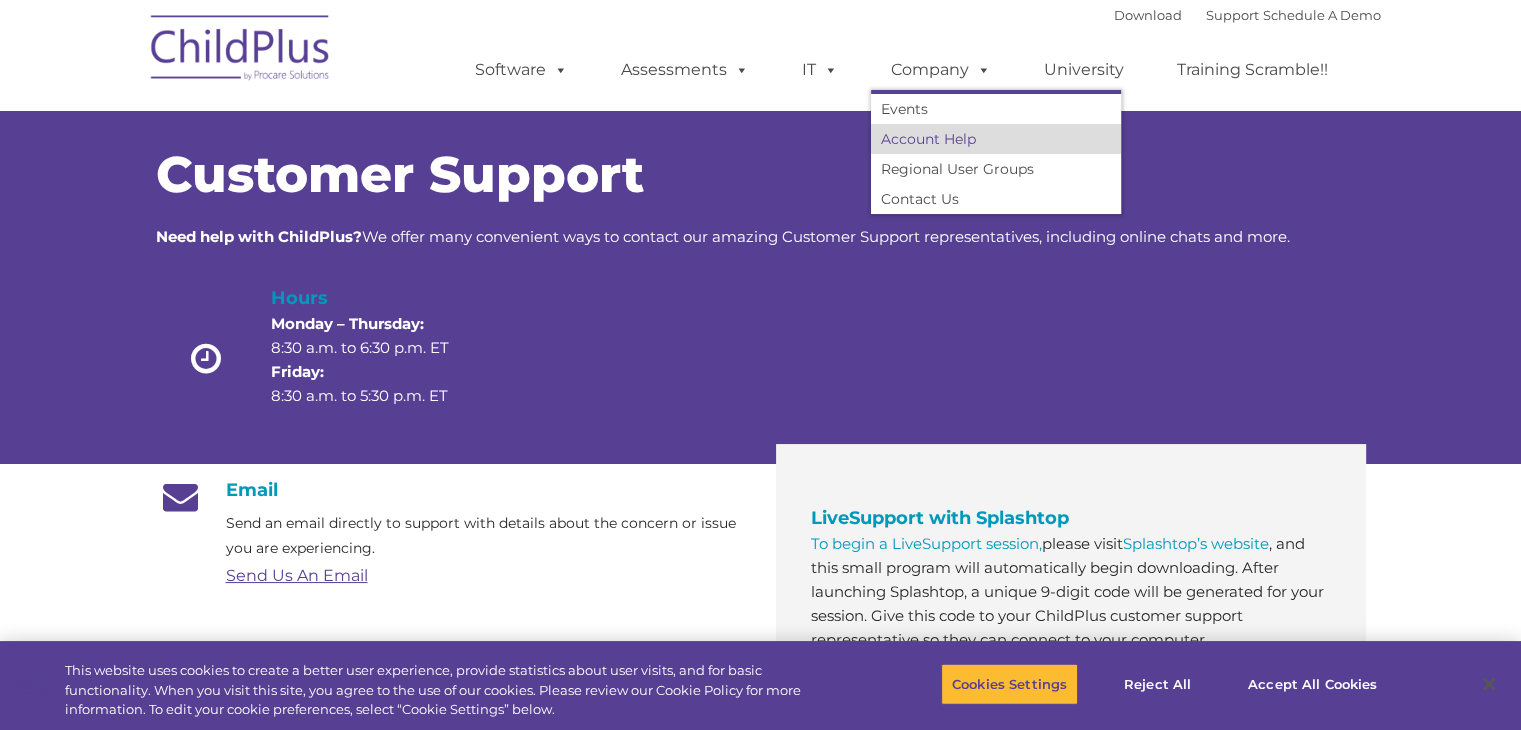 click on "Account Help" at bounding box center (996, 139) 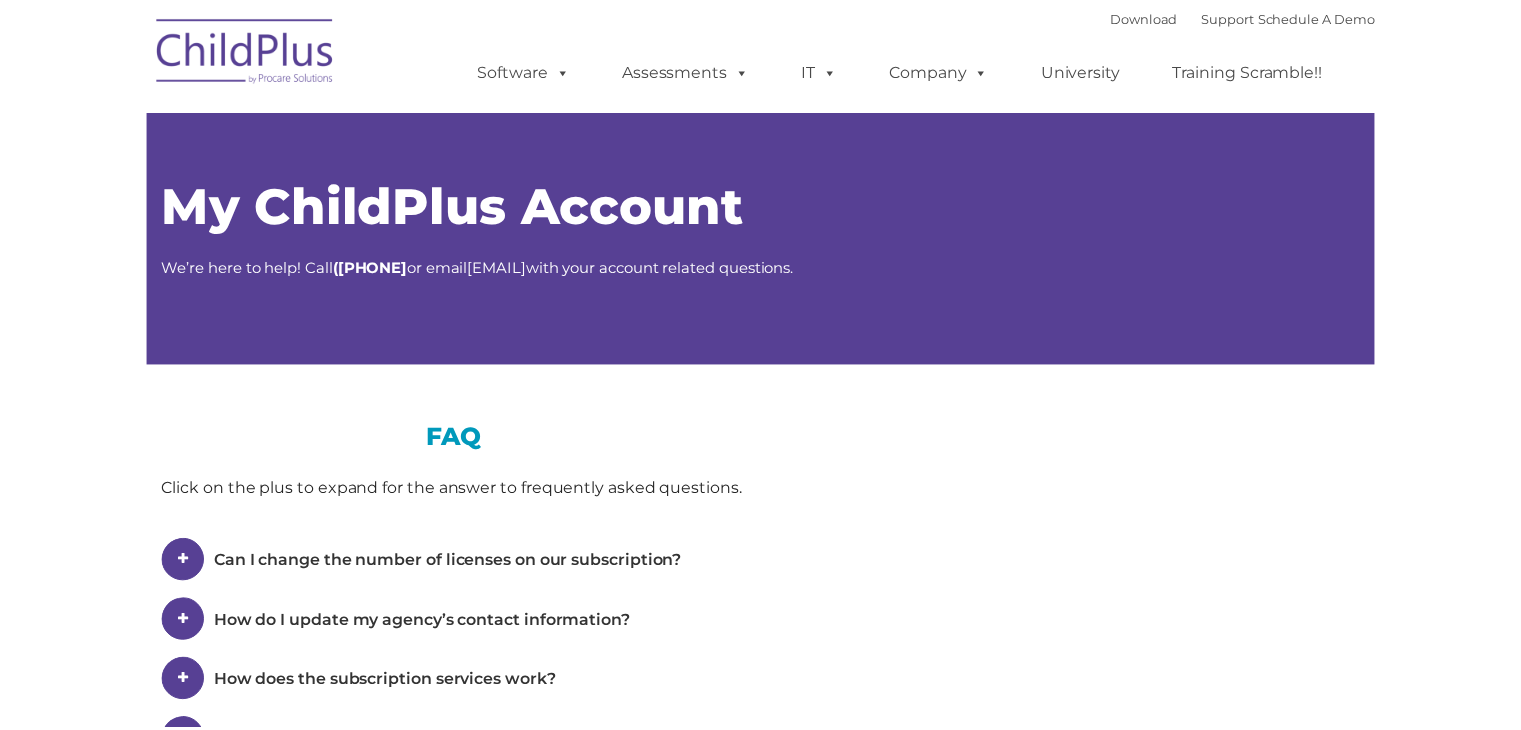 scroll, scrollTop: 0, scrollLeft: 0, axis: both 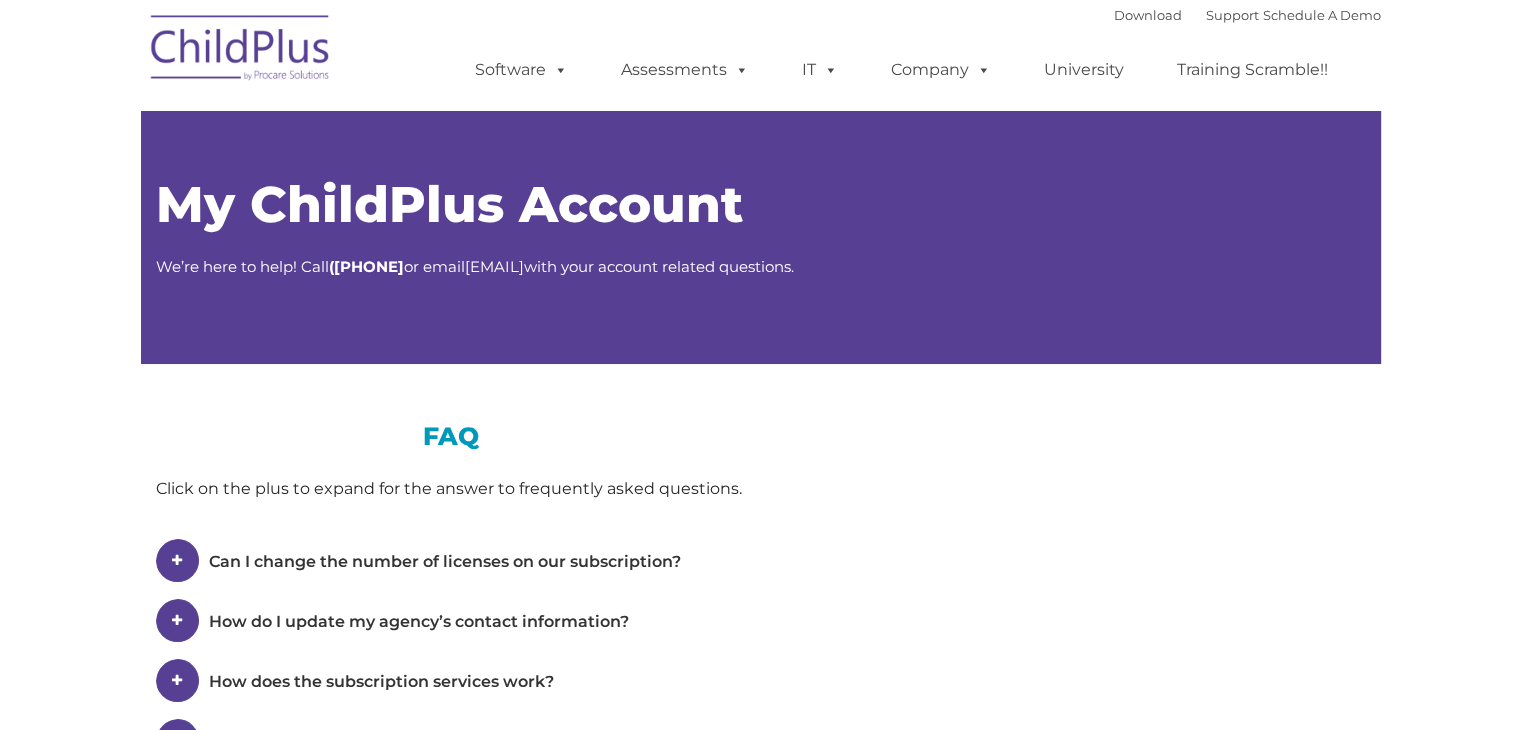 type on "" 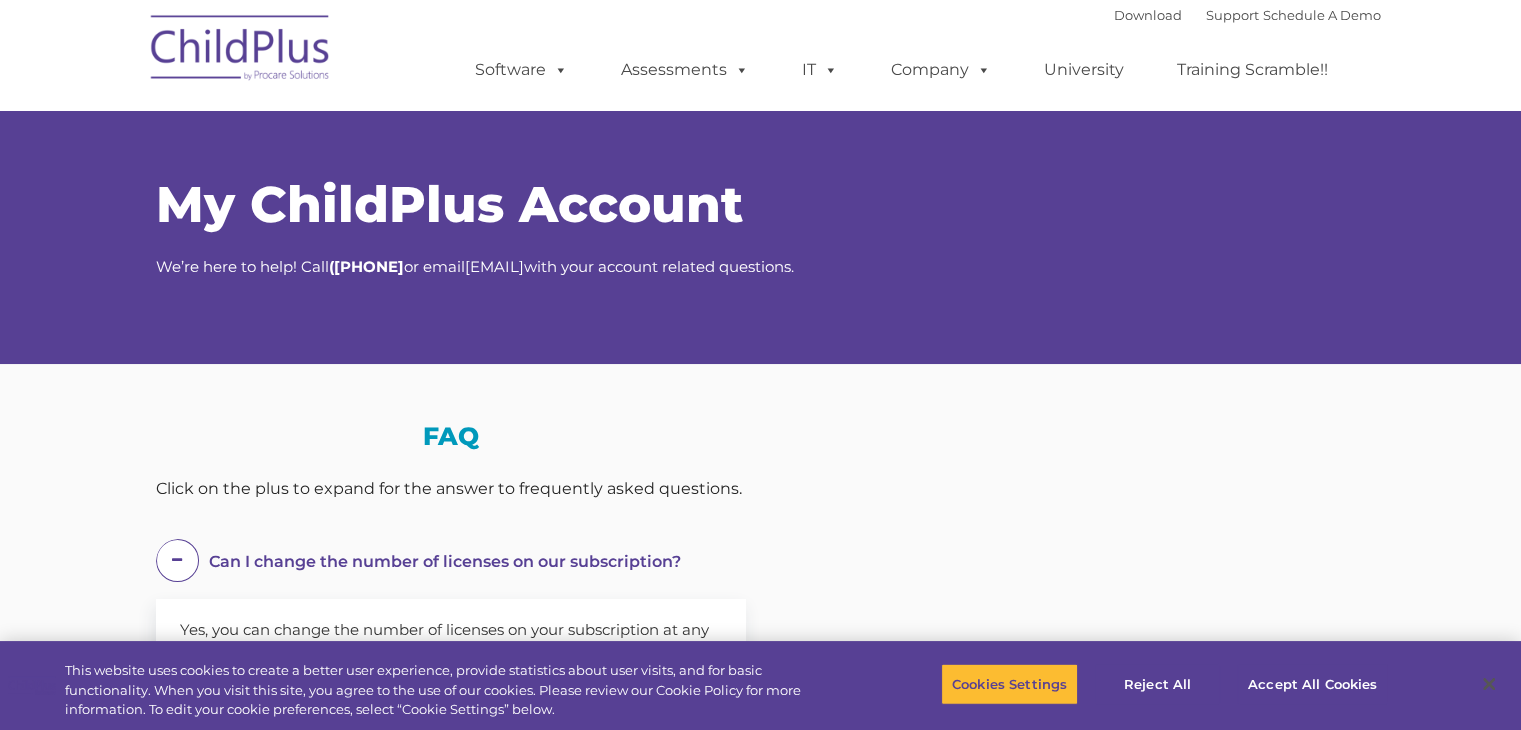 select on "MEDIUM" 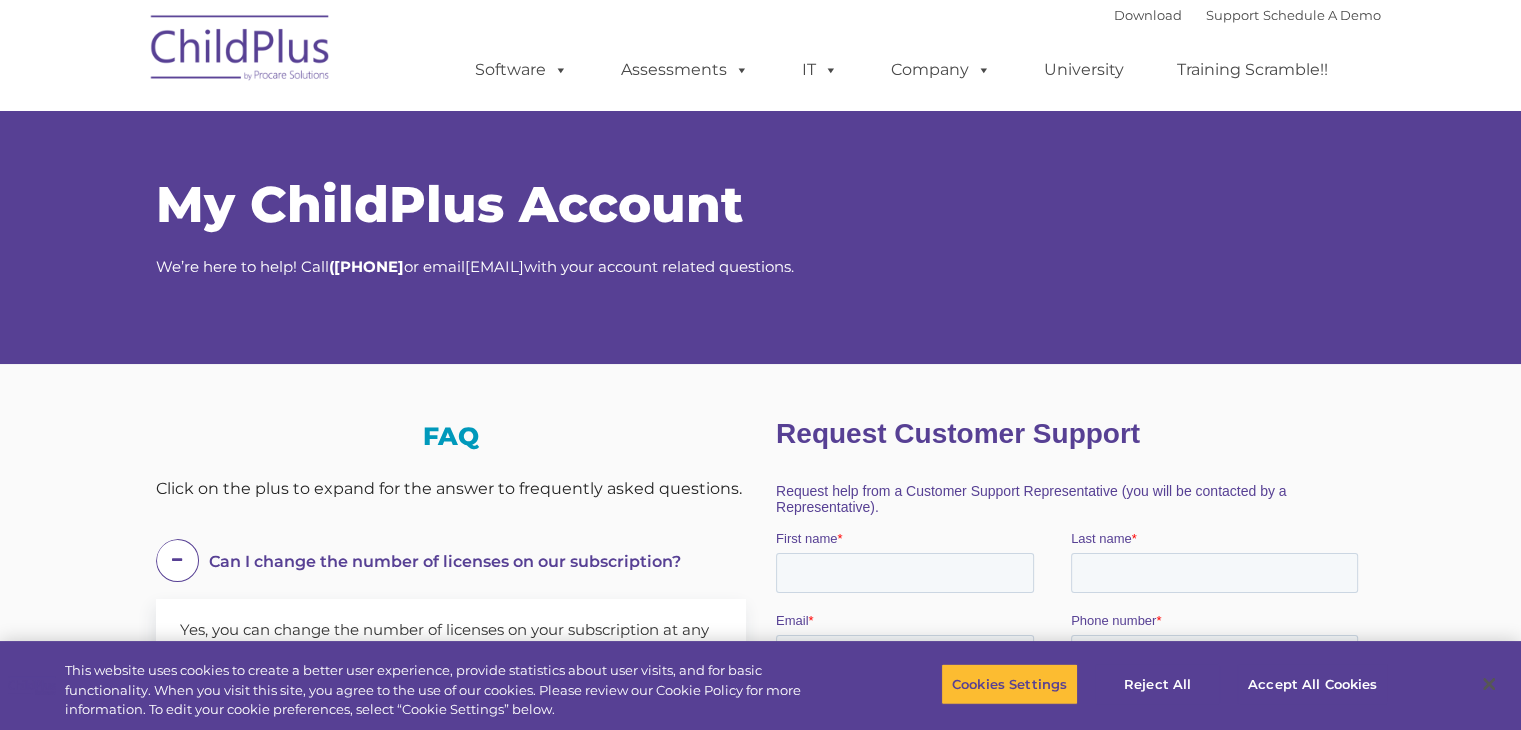scroll, scrollTop: 0, scrollLeft: 0, axis: both 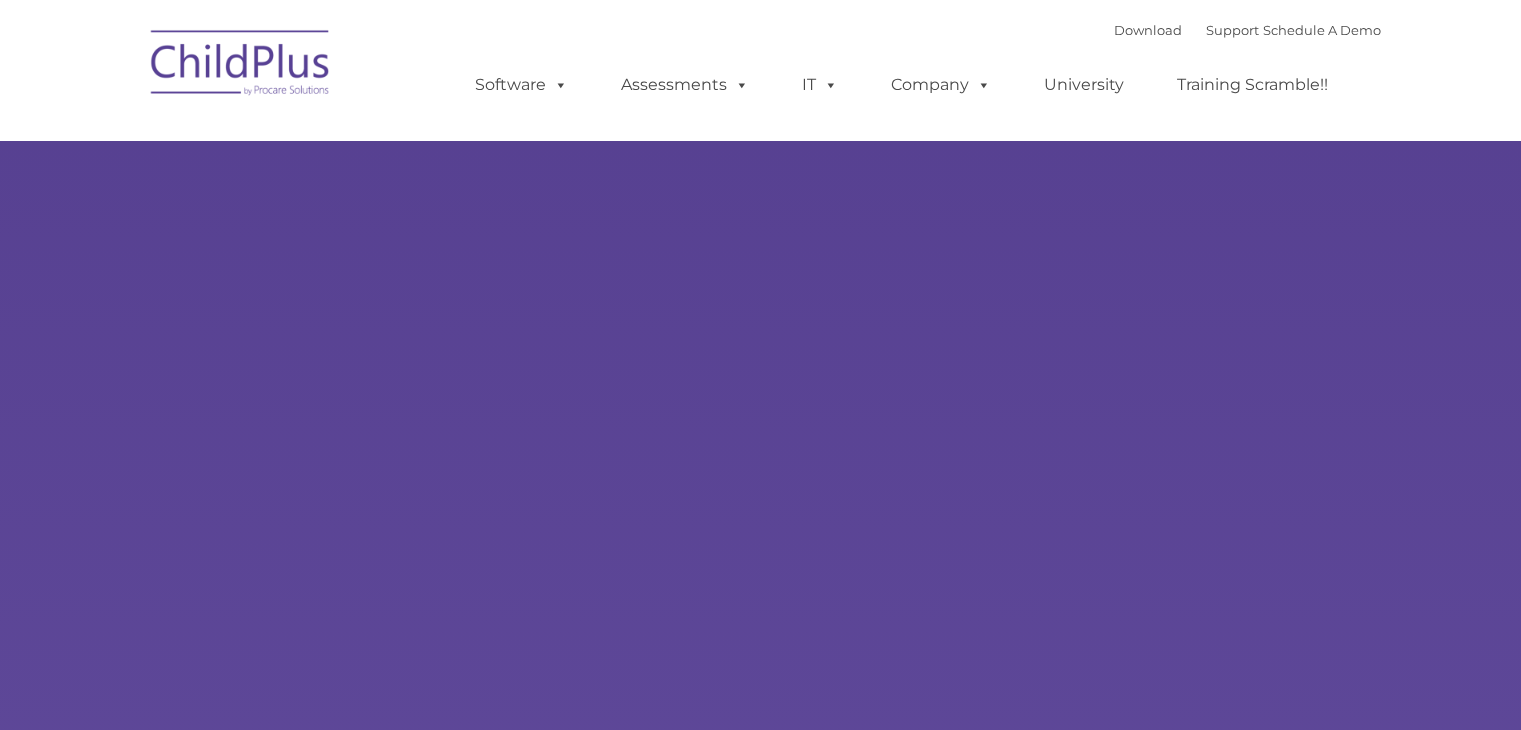 type on "" 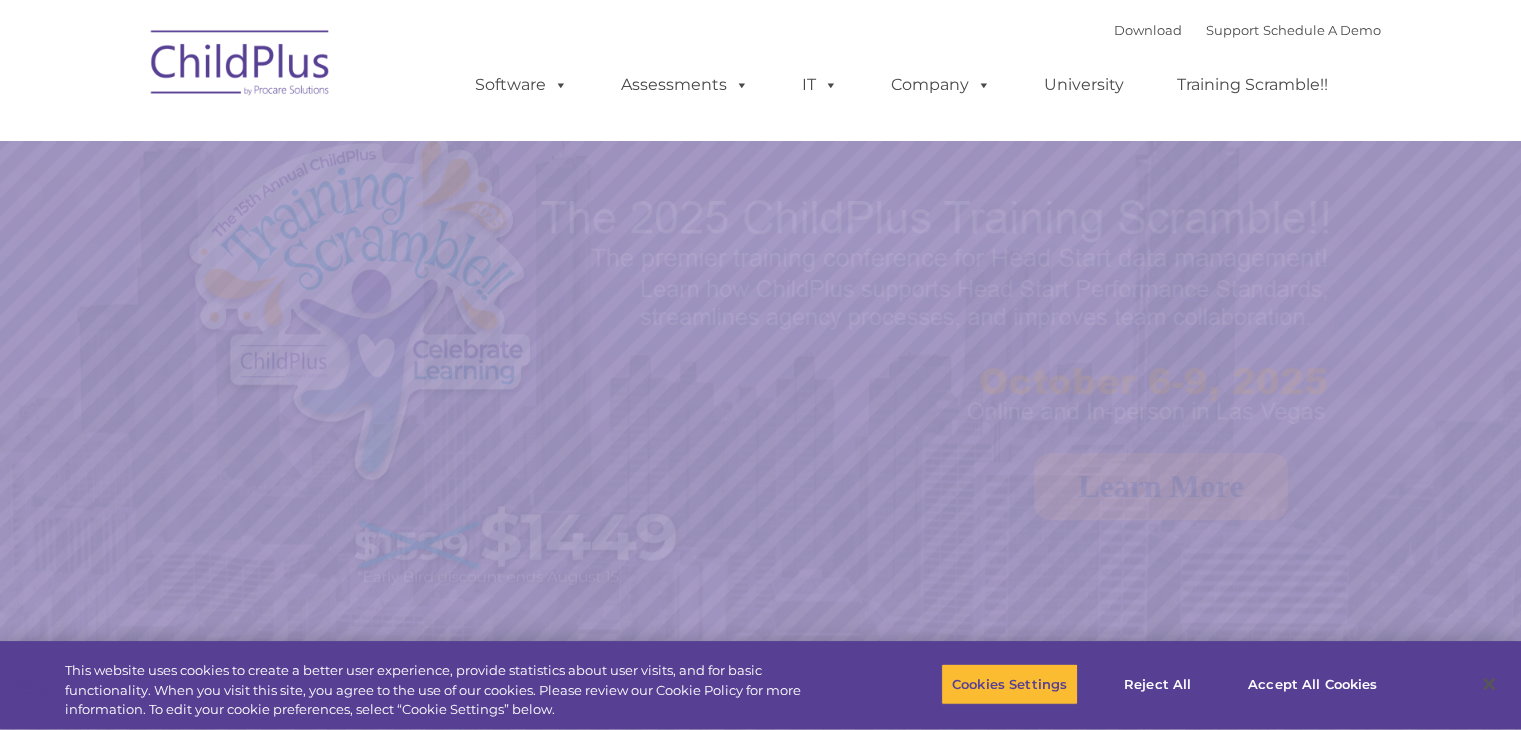 select on "MEDIUM" 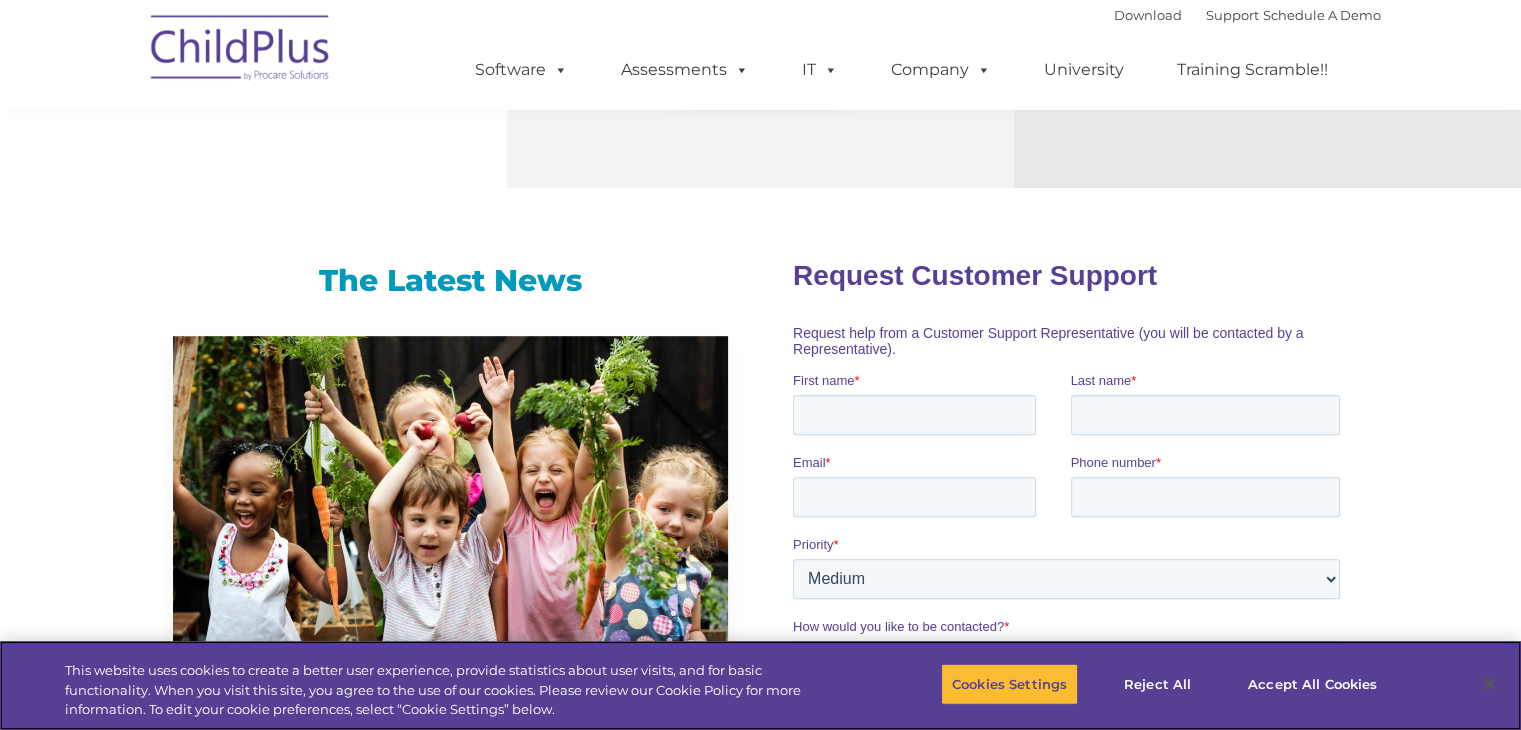 scroll, scrollTop: 1136, scrollLeft: 0, axis: vertical 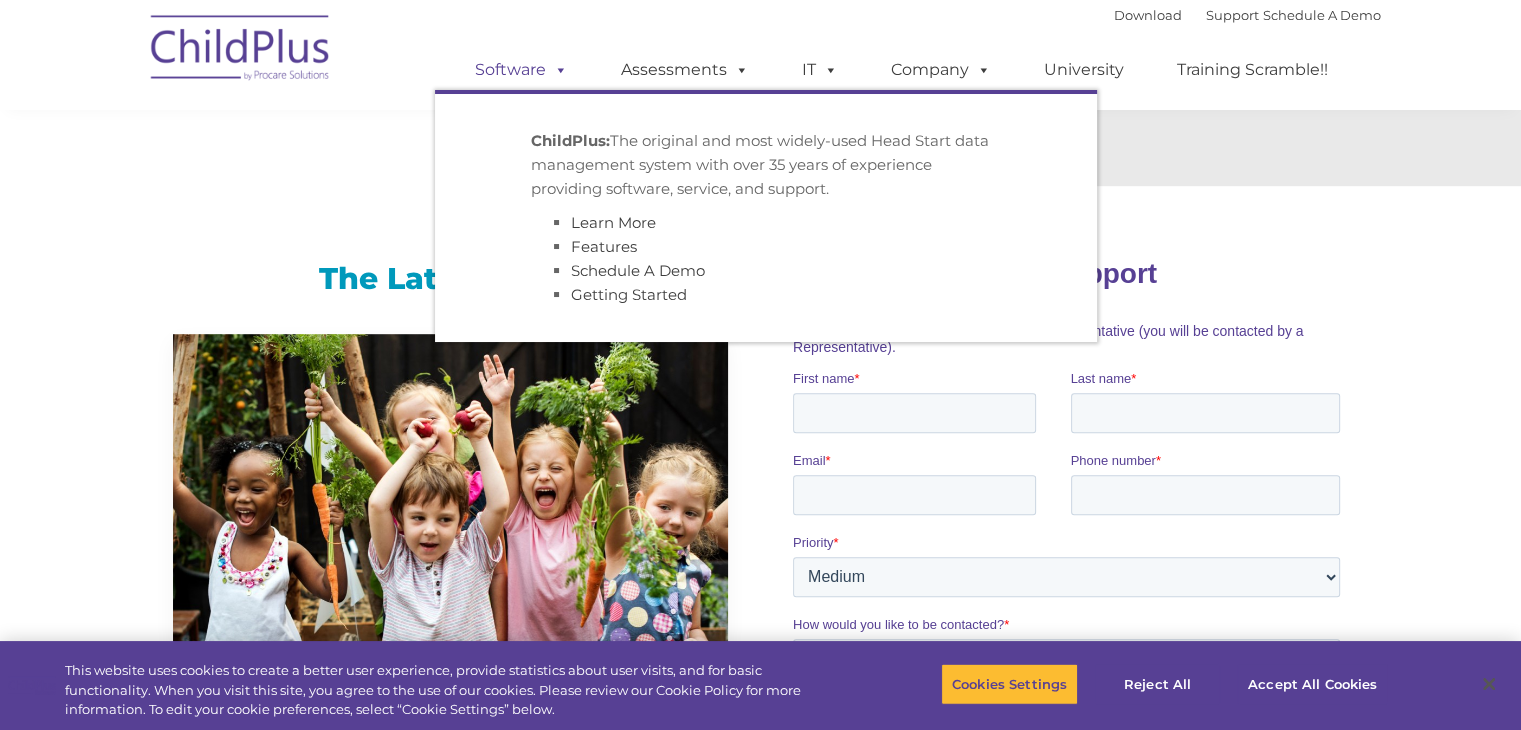 click on "Software" at bounding box center (521, 70) 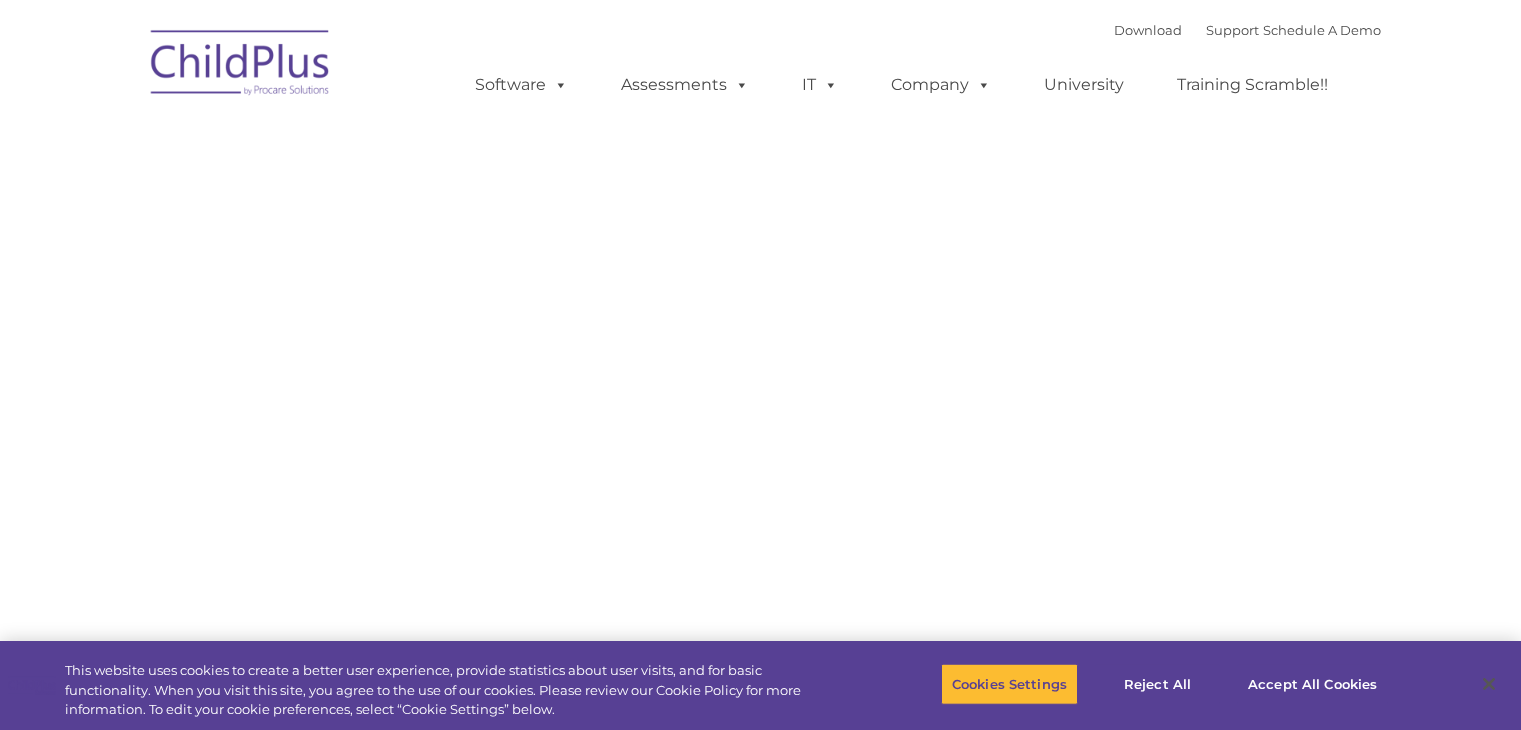 scroll, scrollTop: 0, scrollLeft: 0, axis: both 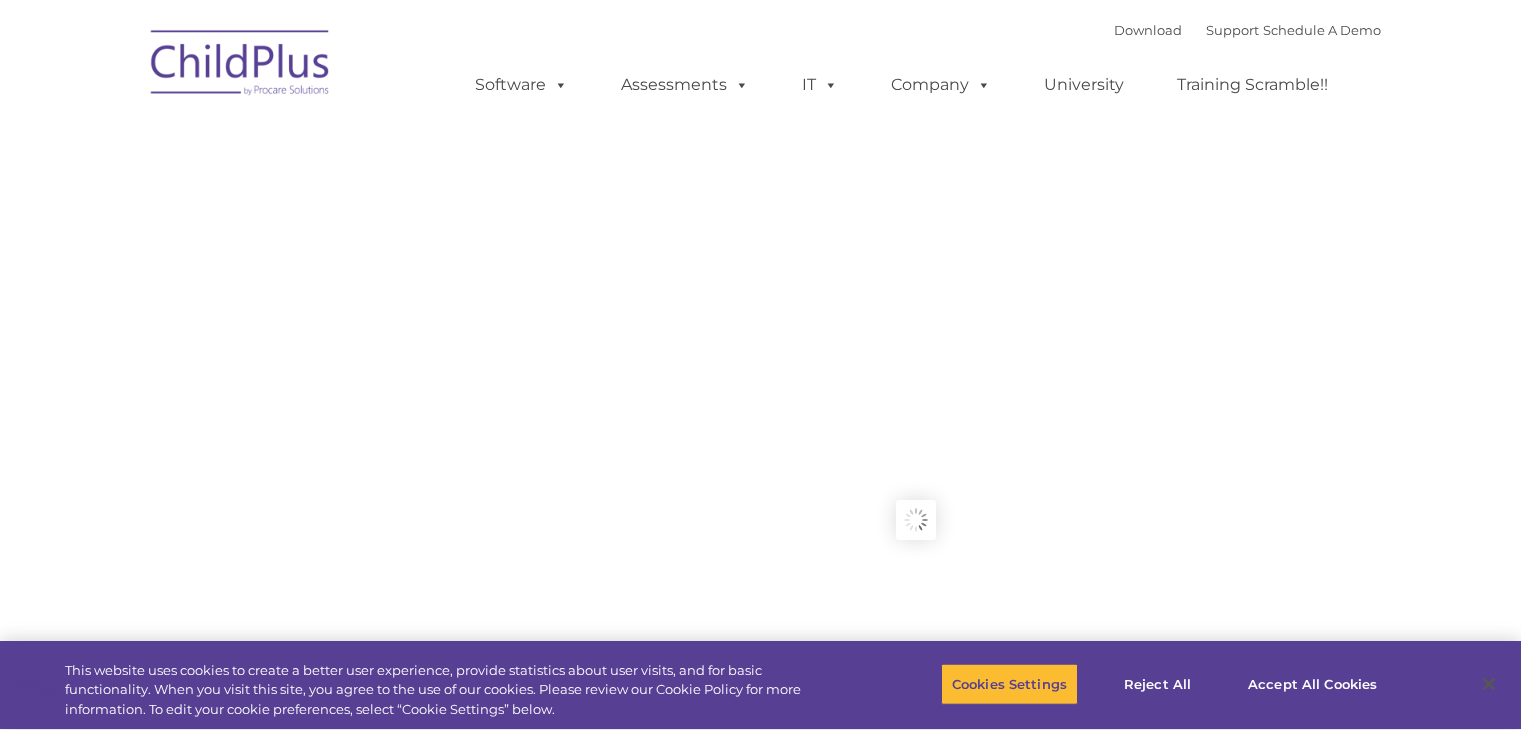 type on "" 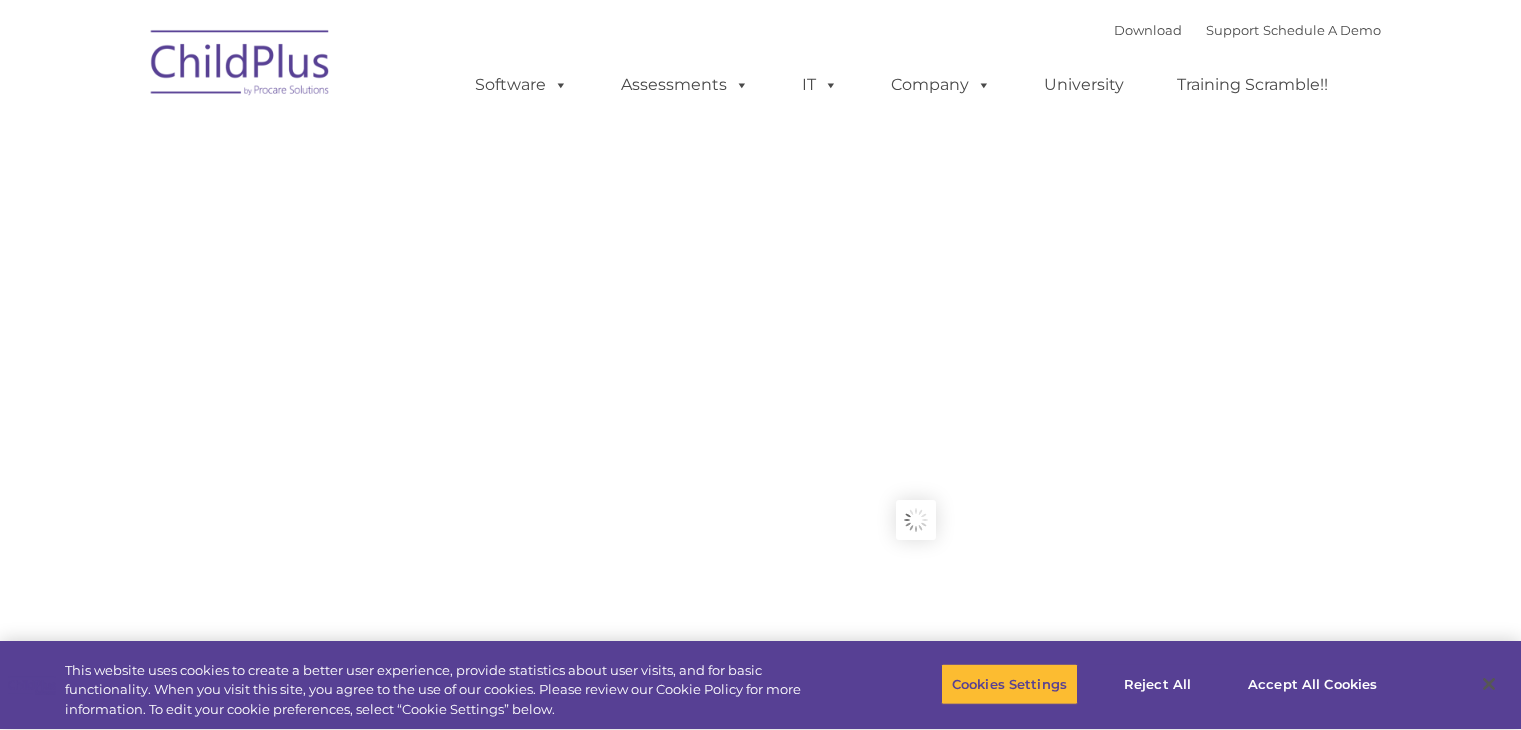 scroll, scrollTop: 0, scrollLeft: 0, axis: both 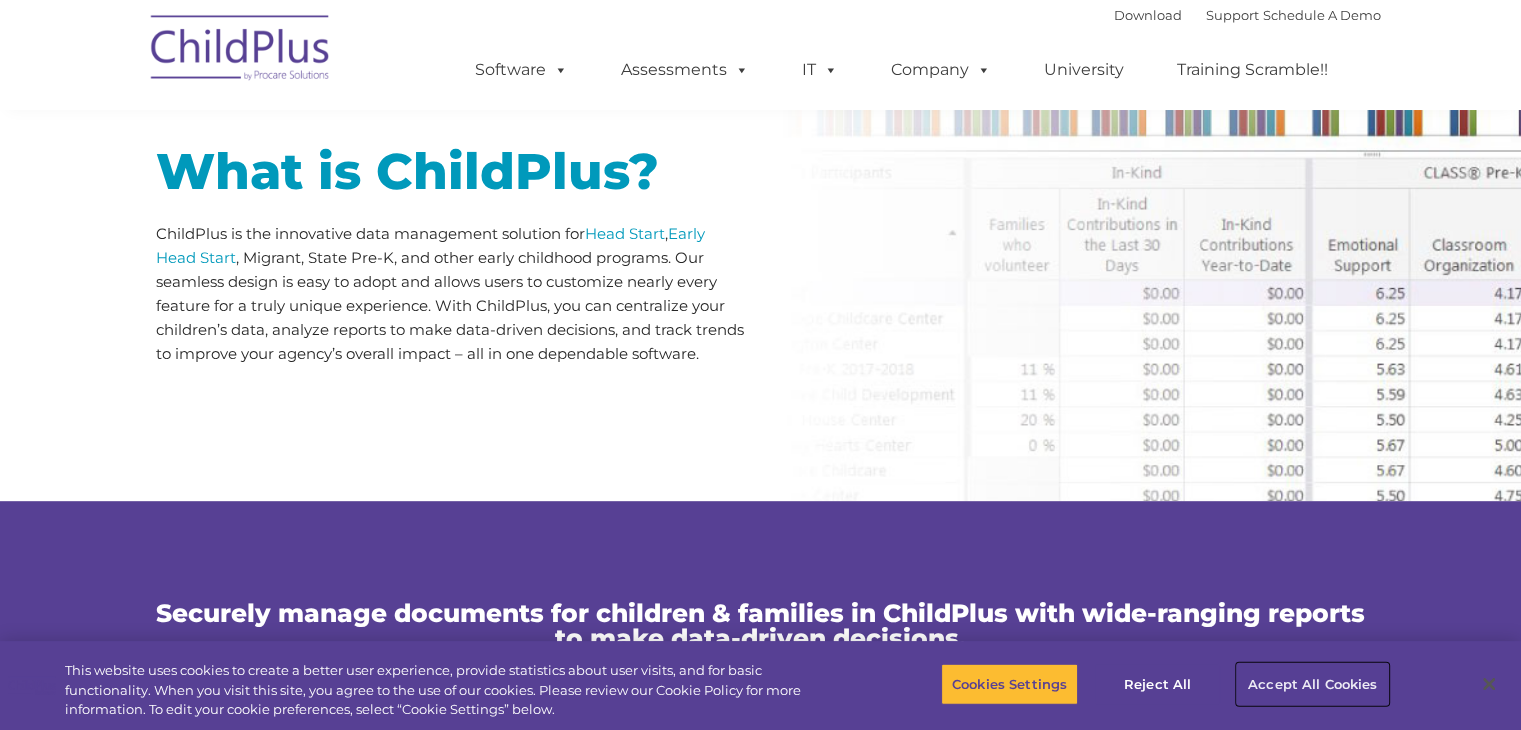 click on "Accept All Cookies" at bounding box center (1312, 684) 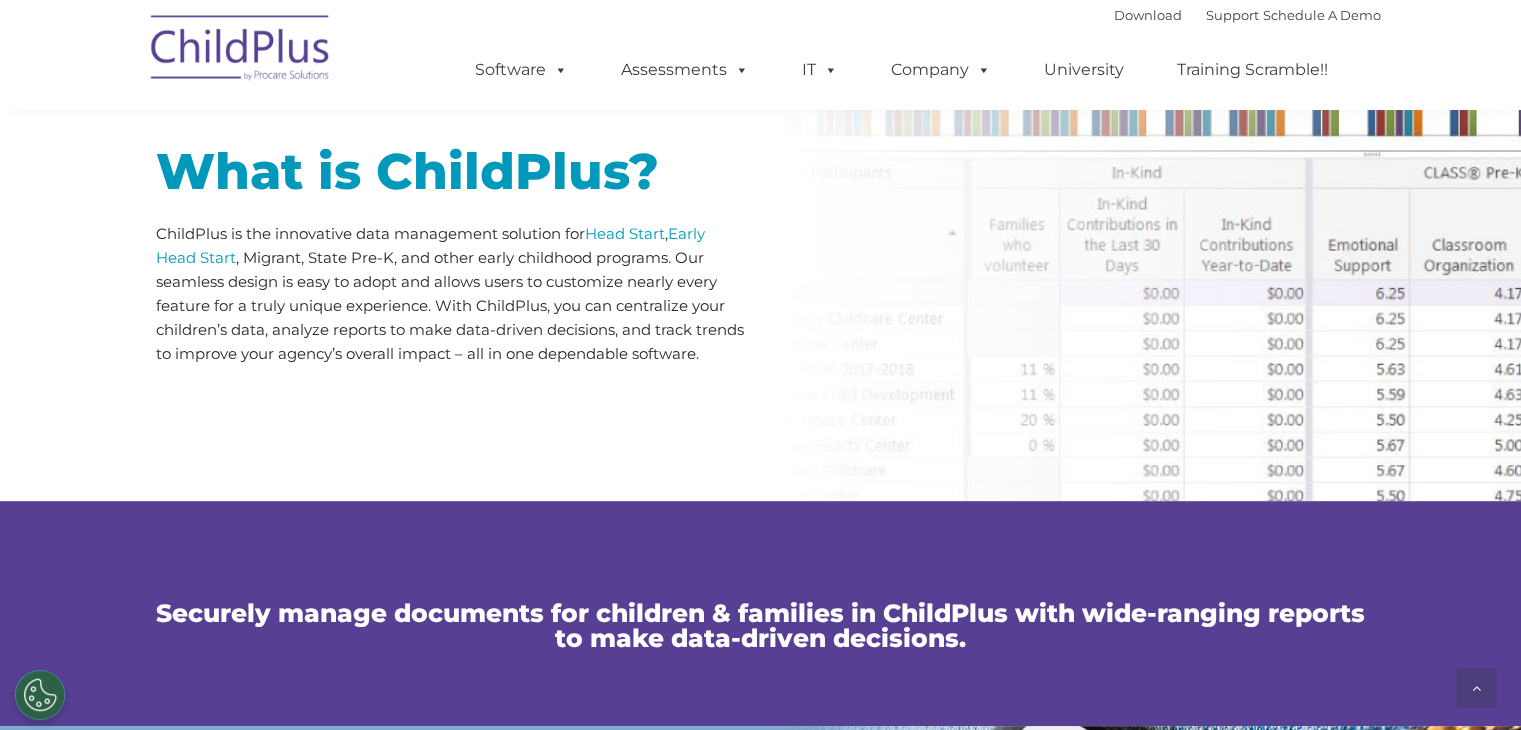 click at bounding box center [241, 51] 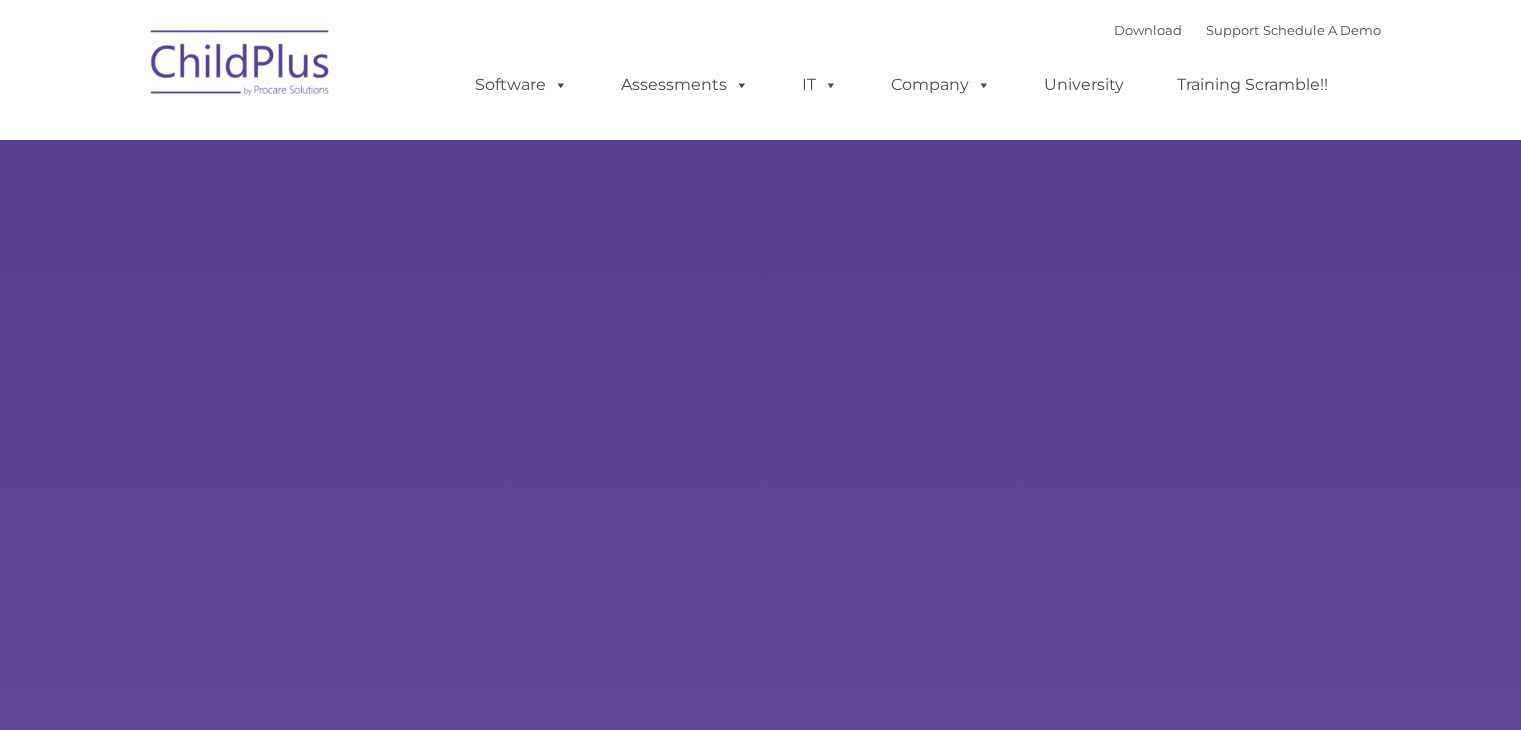 scroll, scrollTop: 0, scrollLeft: 0, axis: both 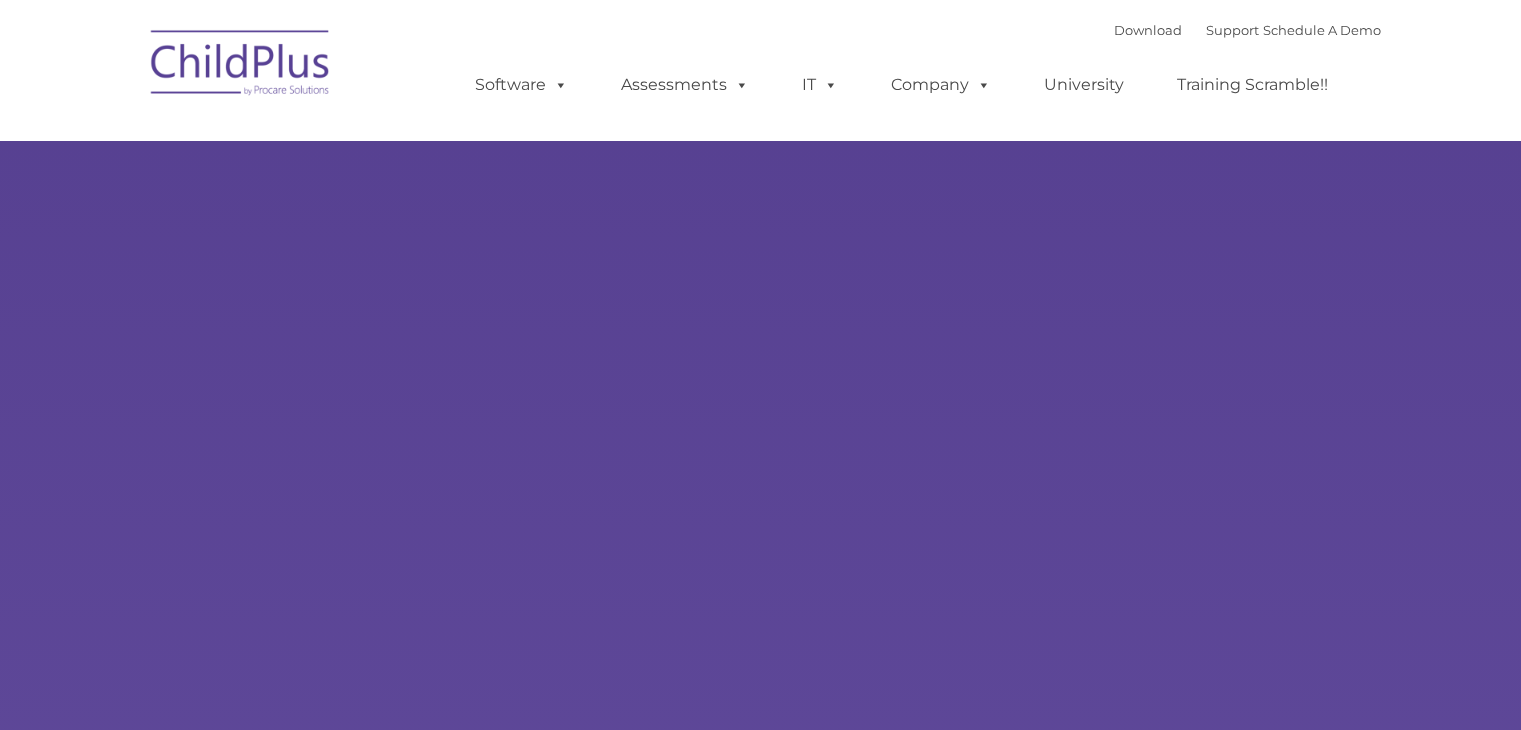 type on "" 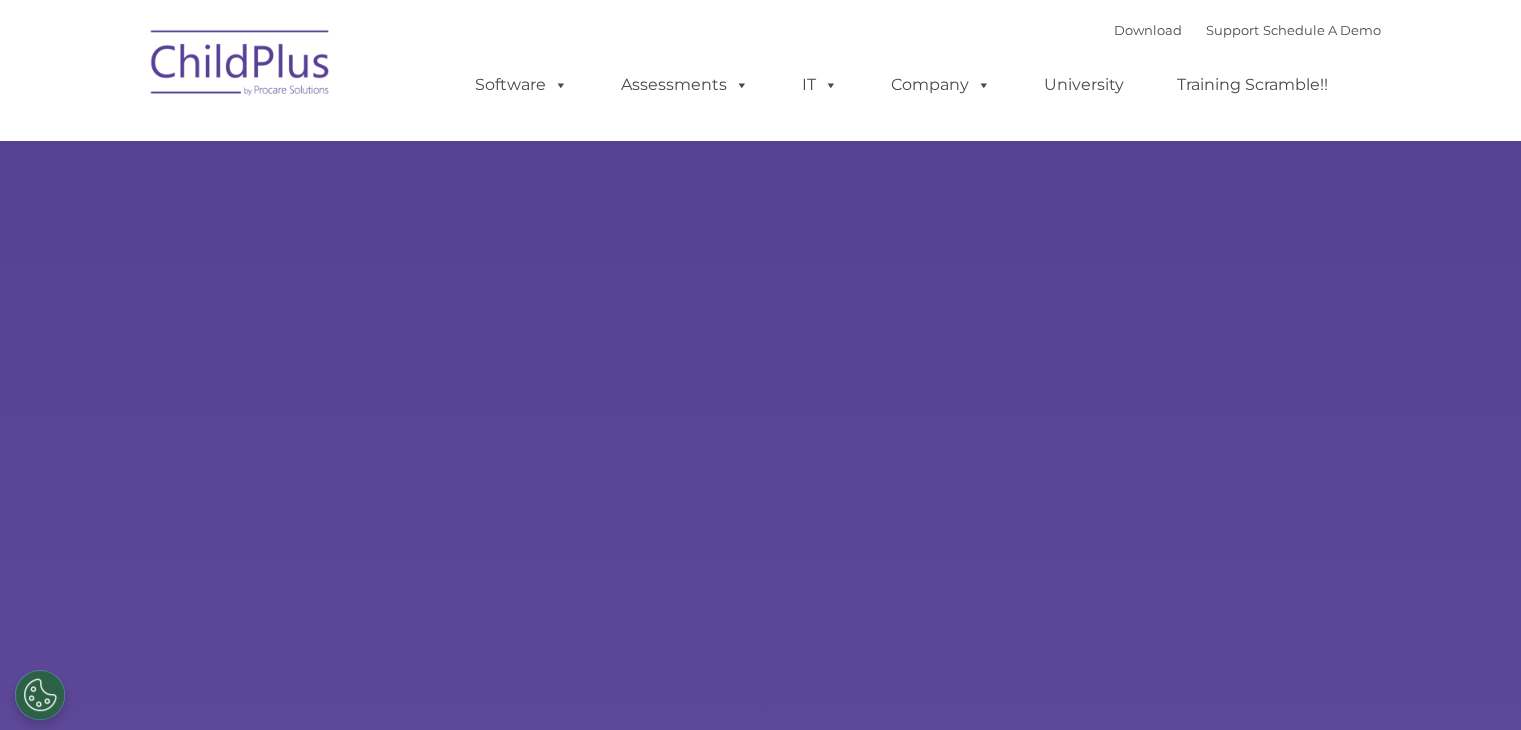 select on "MEDIUM" 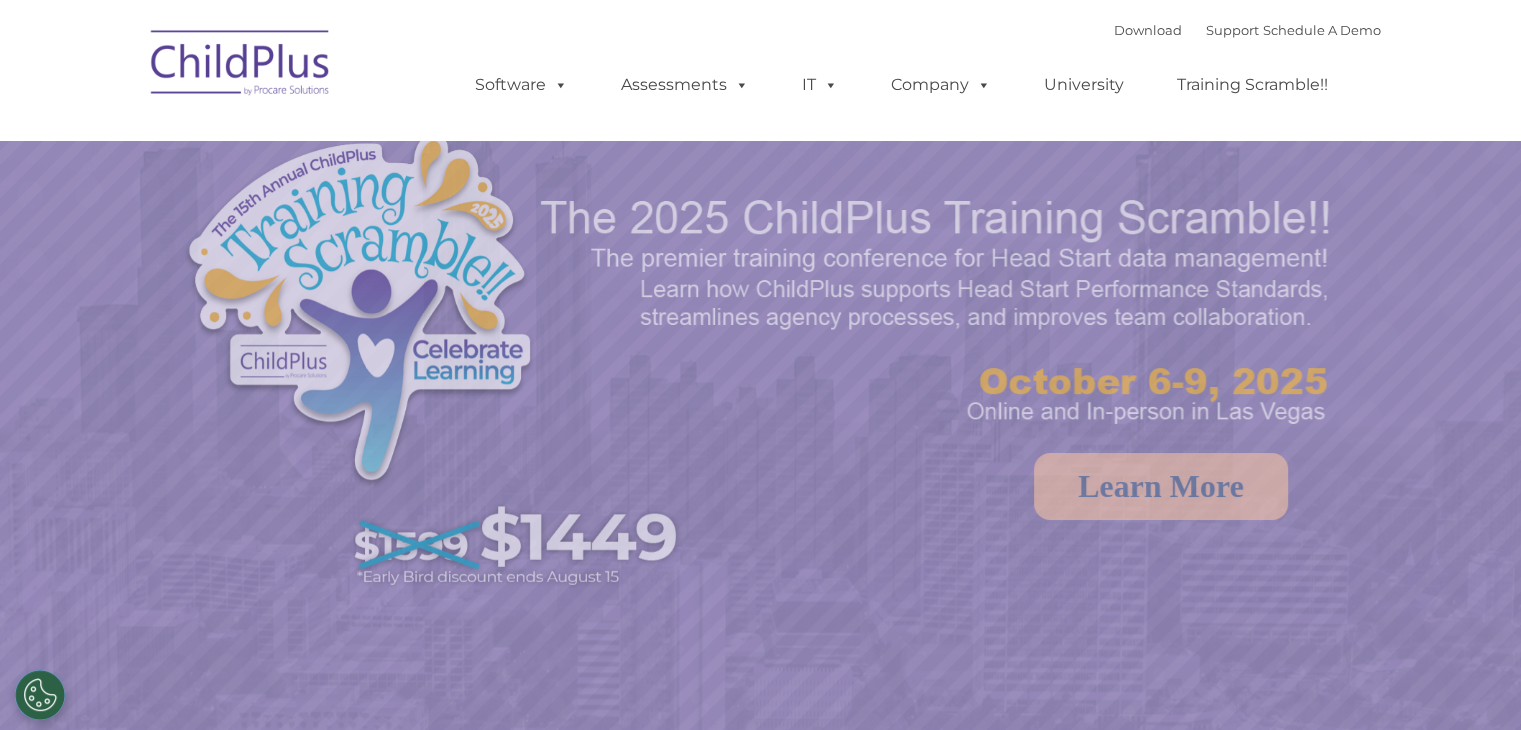scroll, scrollTop: 0, scrollLeft: 0, axis: both 